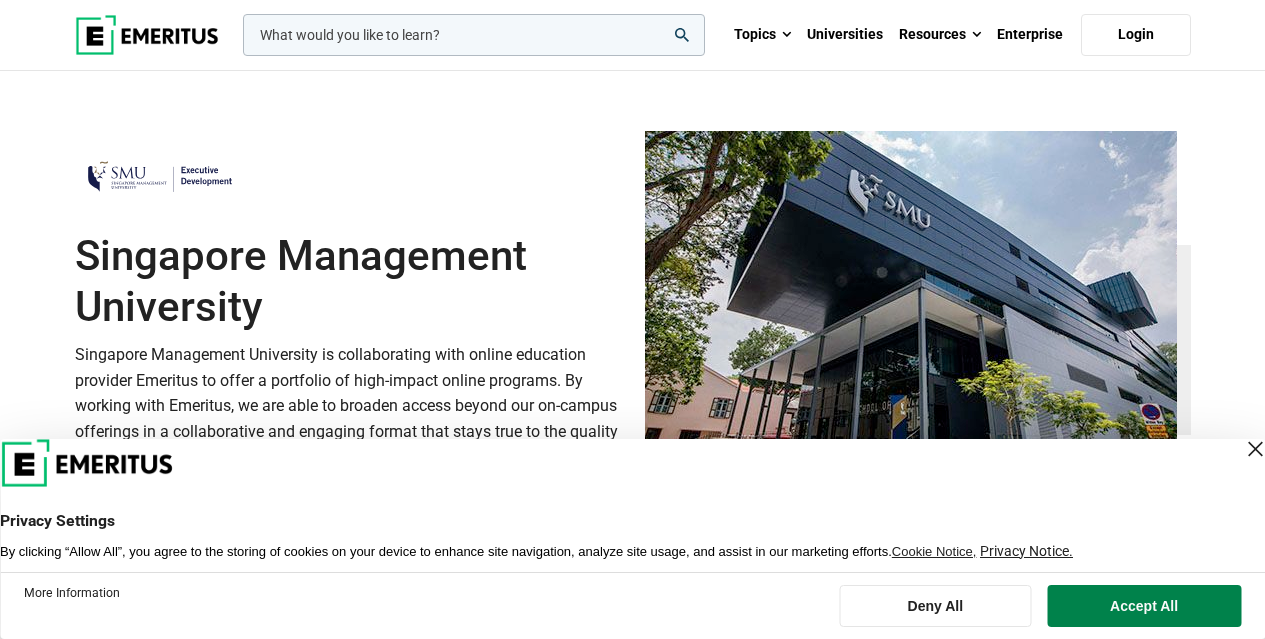 scroll, scrollTop: 1000, scrollLeft: 0, axis: vertical 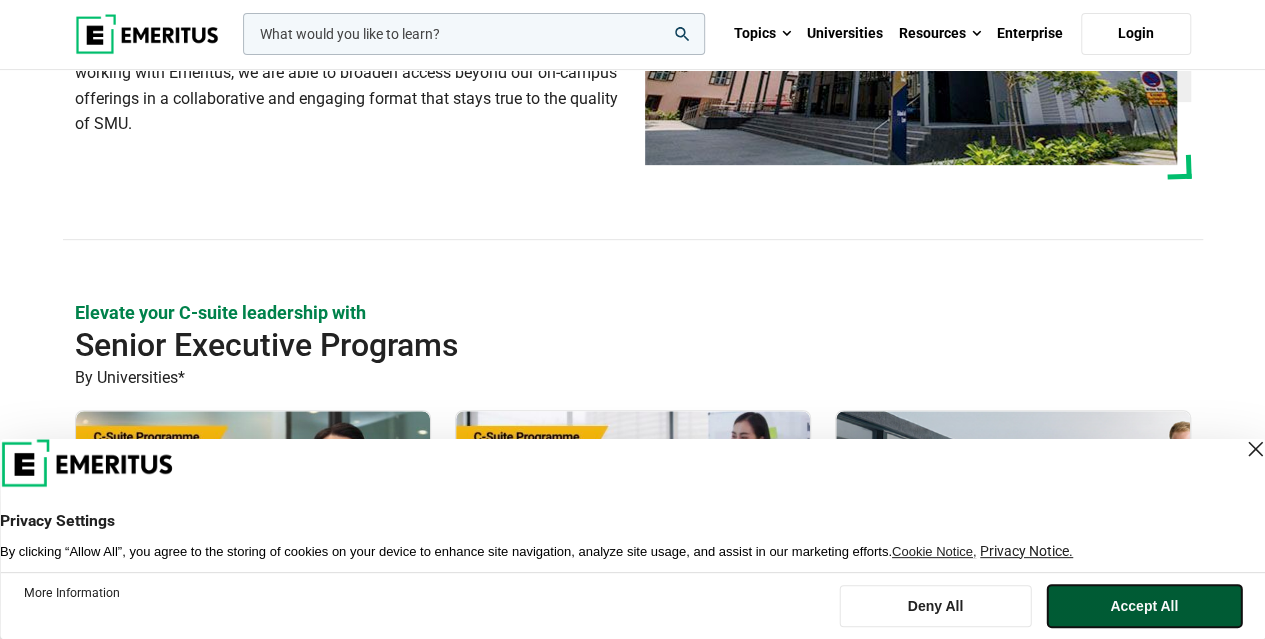 click on "Accept All" at bounding box center [1144, 606] 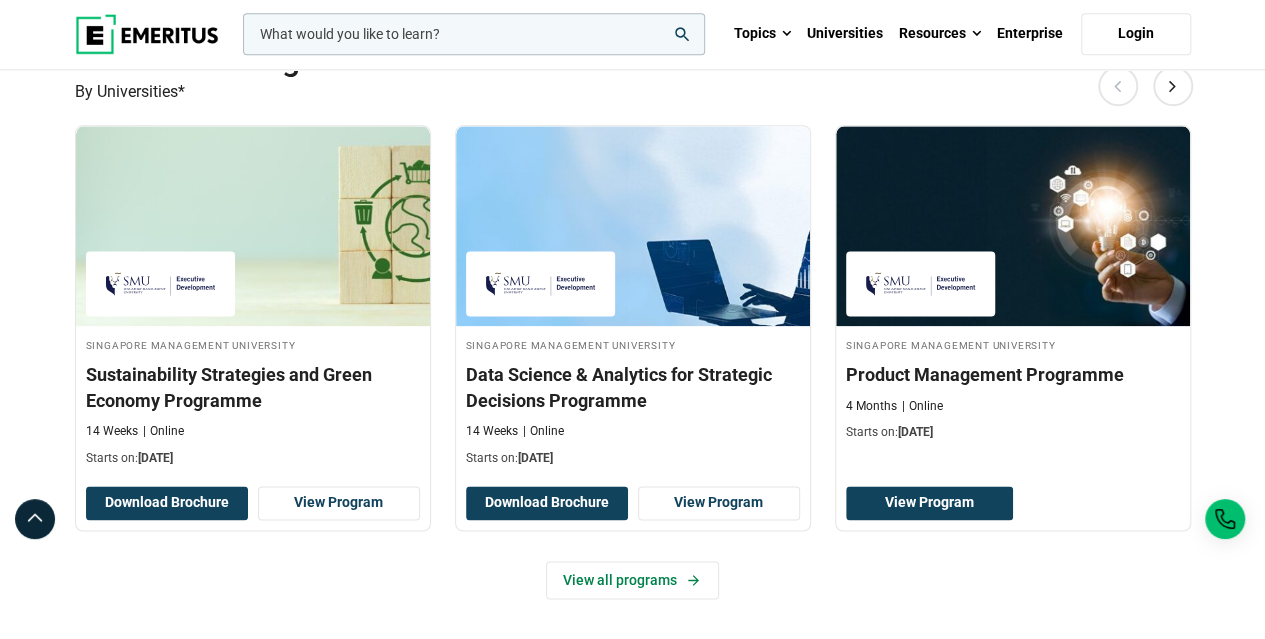 scroll, scrollTop: 1333, scrollLeft: 0, axis: vertical 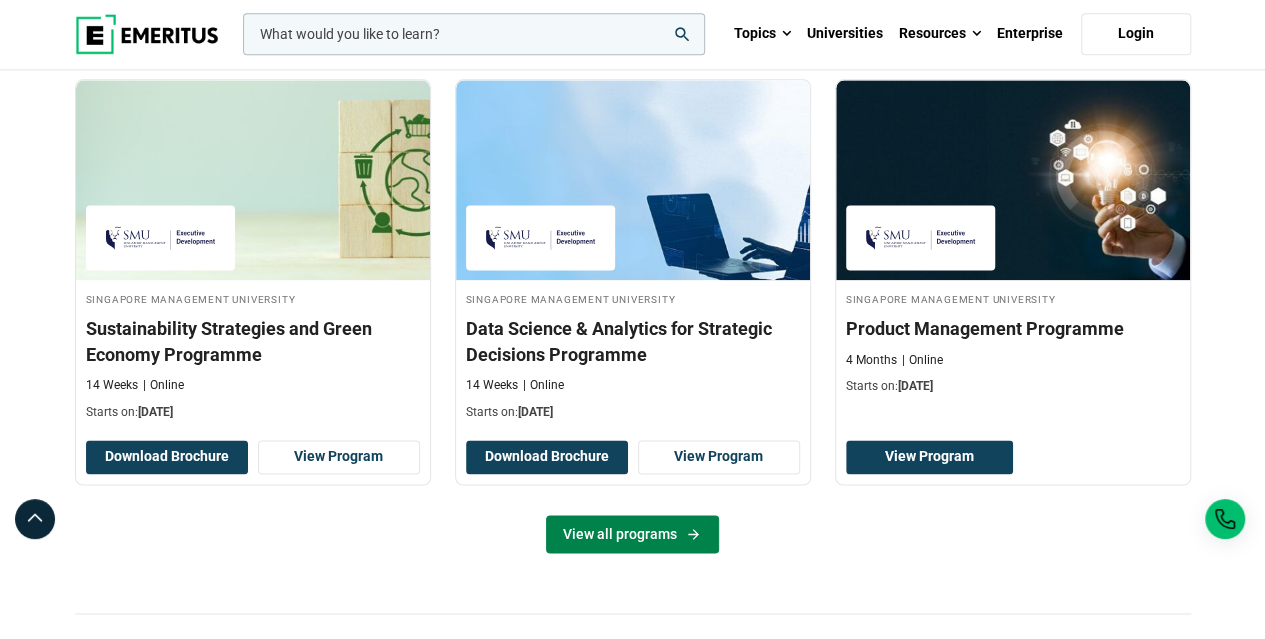click on "View all programs" at bounding box center (632, 534) 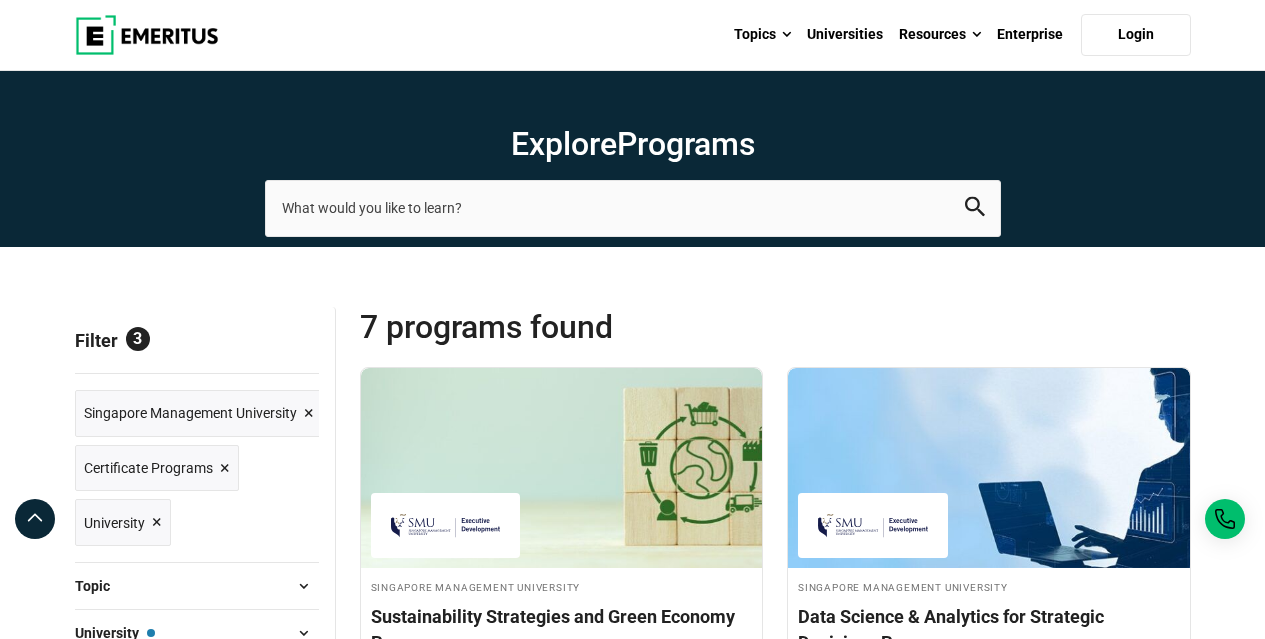 scroll, scrollTop: 666, scrollLeft: 0, axis: vertical 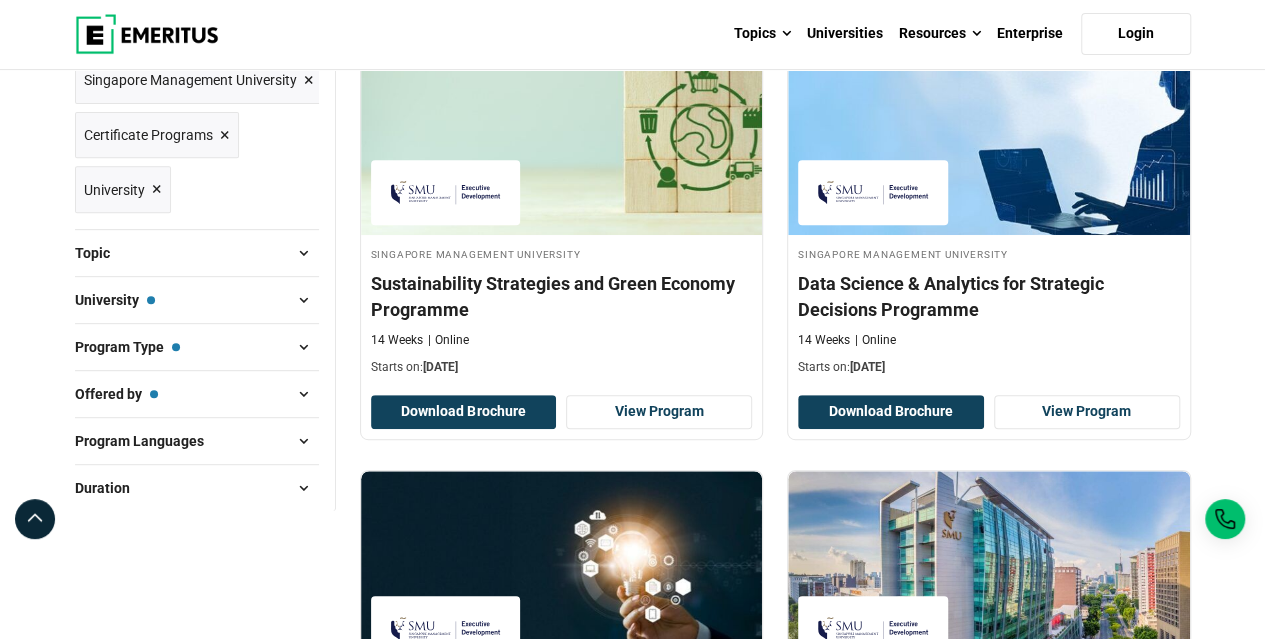 click on "×" at bounding box center [225, 135] 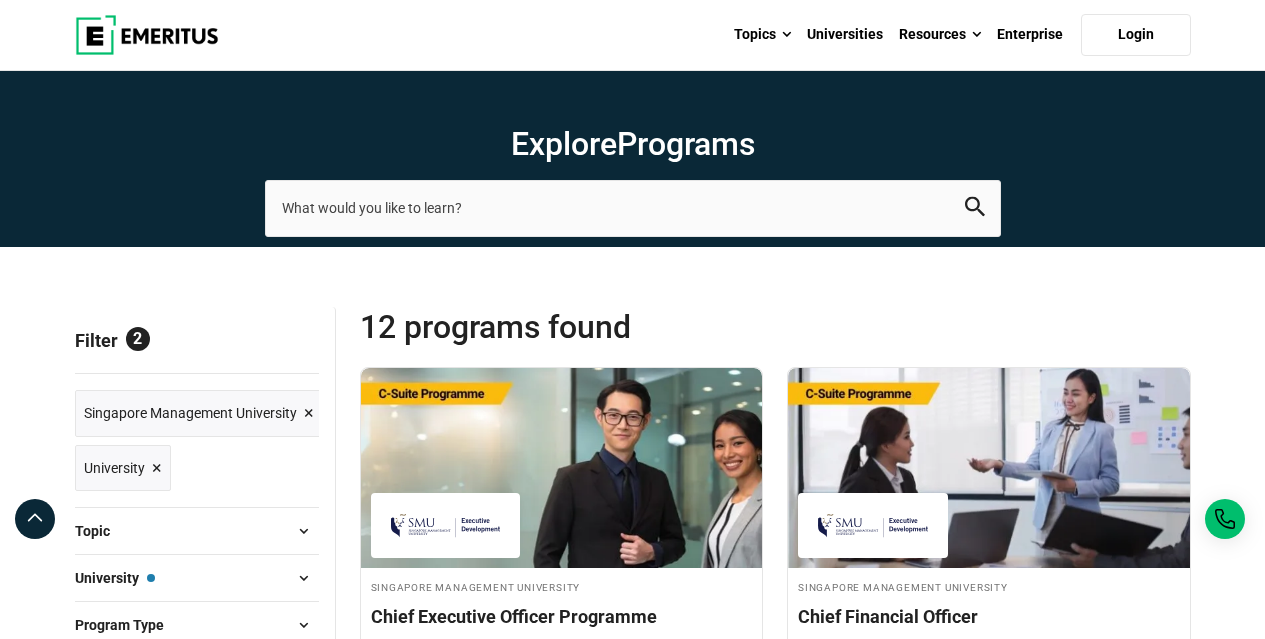 scroll, scrollTop: 0, scrollLeft: 0, axis: both 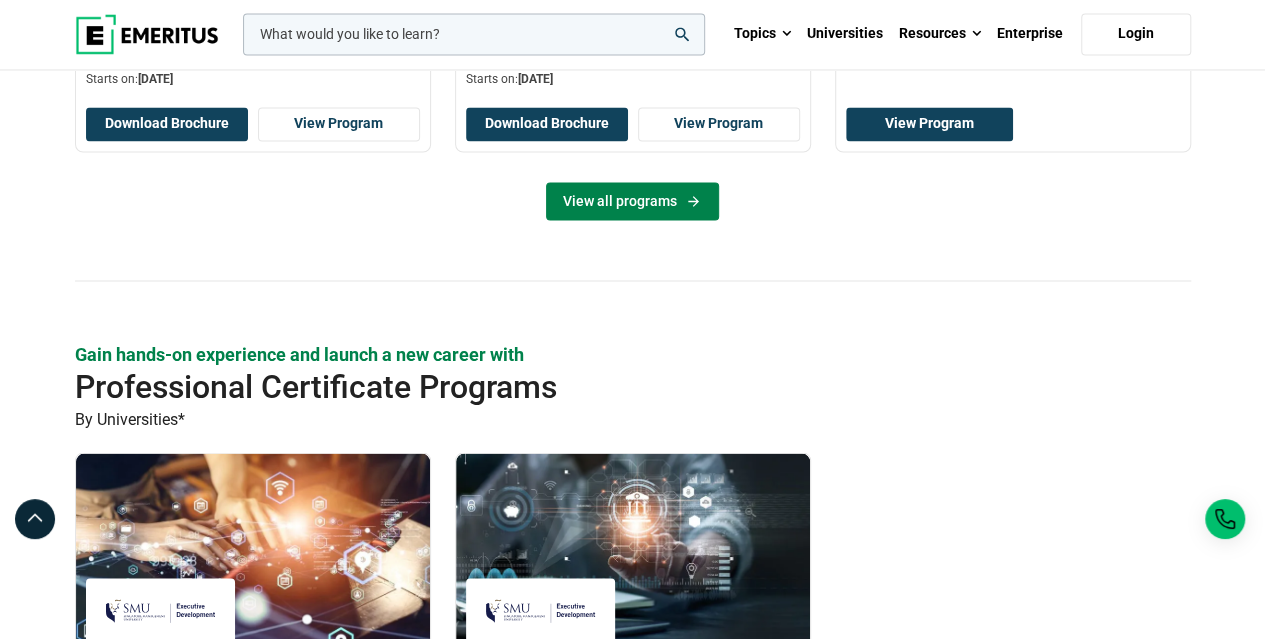click on "View all programs" at bounding box center (632, 201) 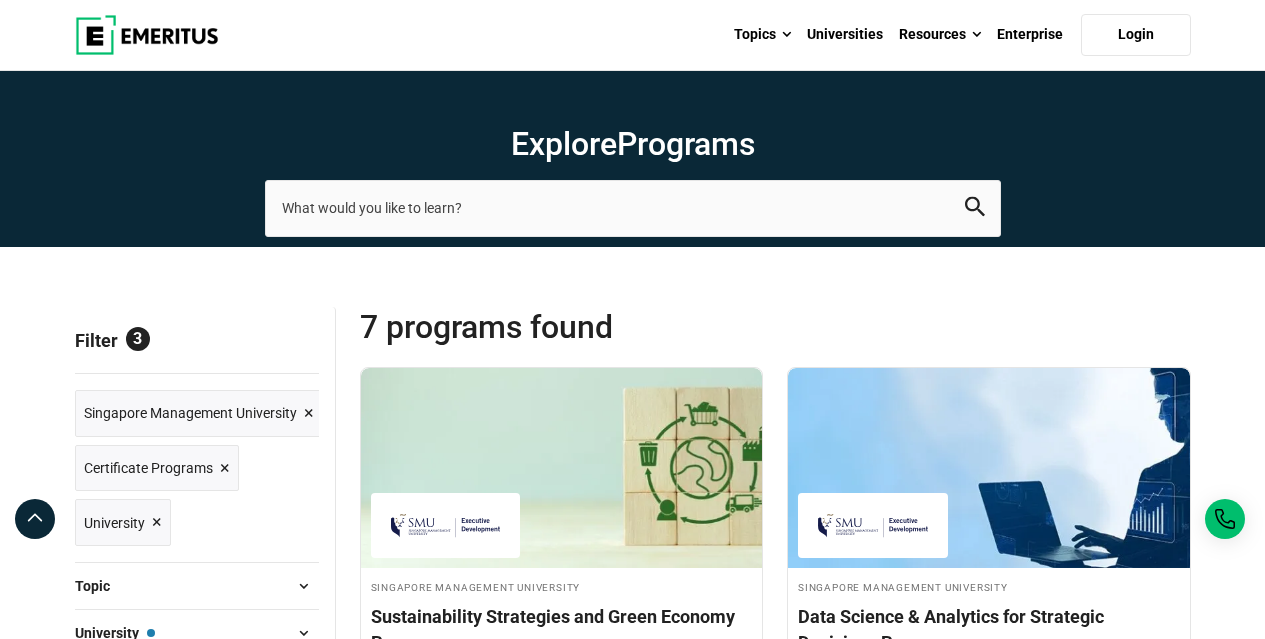 scroll, scrollTop: 0, scrollLeft: 0, axis: both 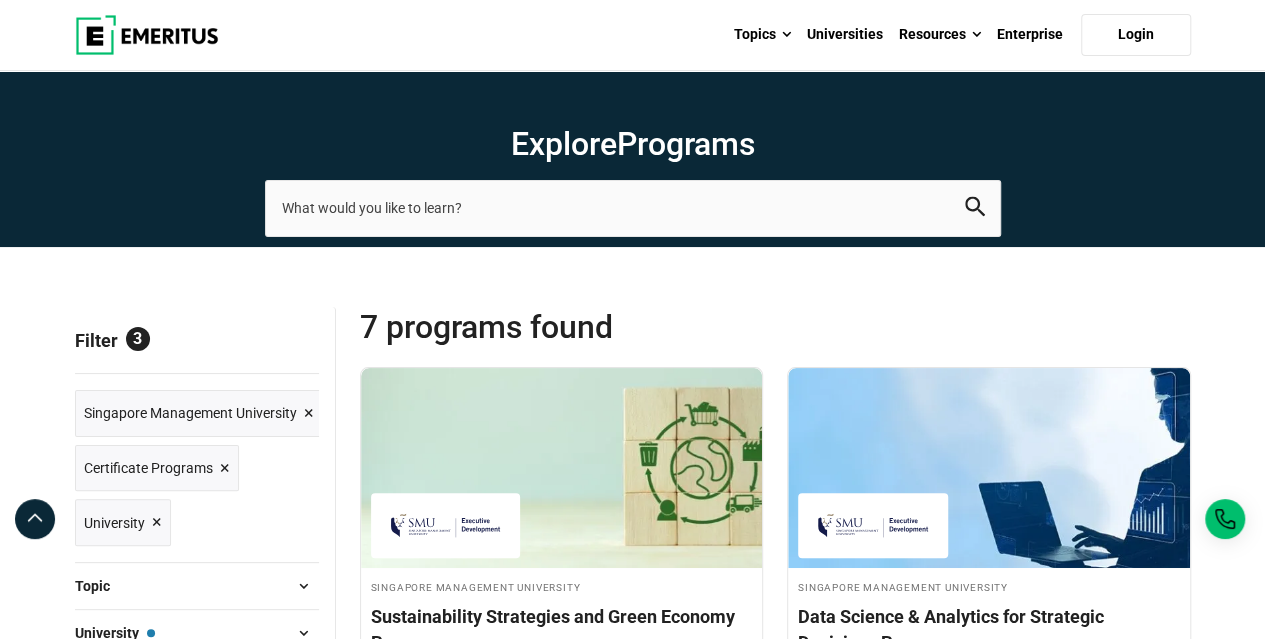 click on "Certificate Programs
×" at bounding box center (157, 468) 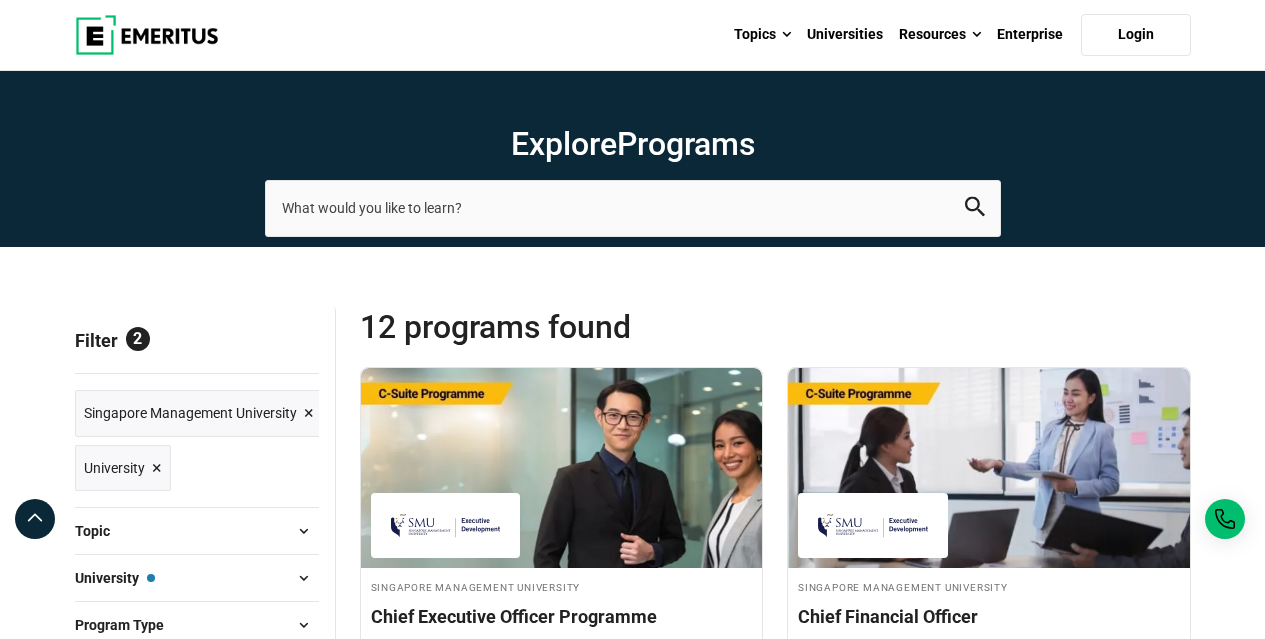 scroll, scrollTop: 333, scrollLeft: 0, axis: vertical 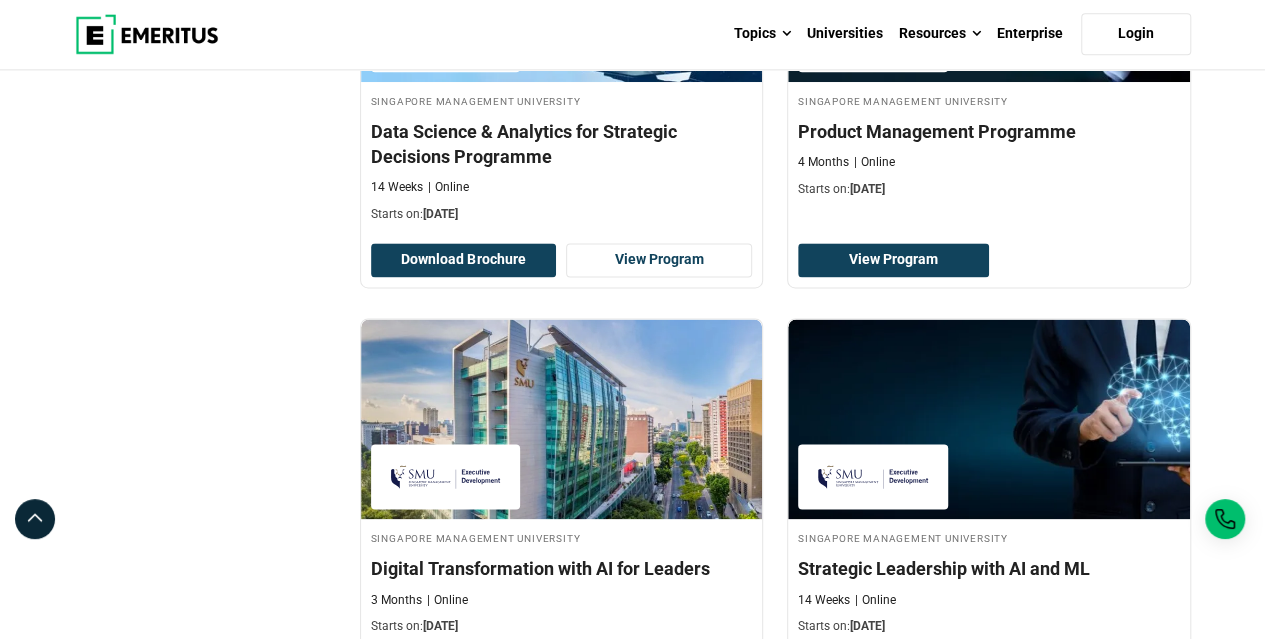click on "Explore
Programs
leadership marketing project management data science product management
2" at bounding box center [632, 728] 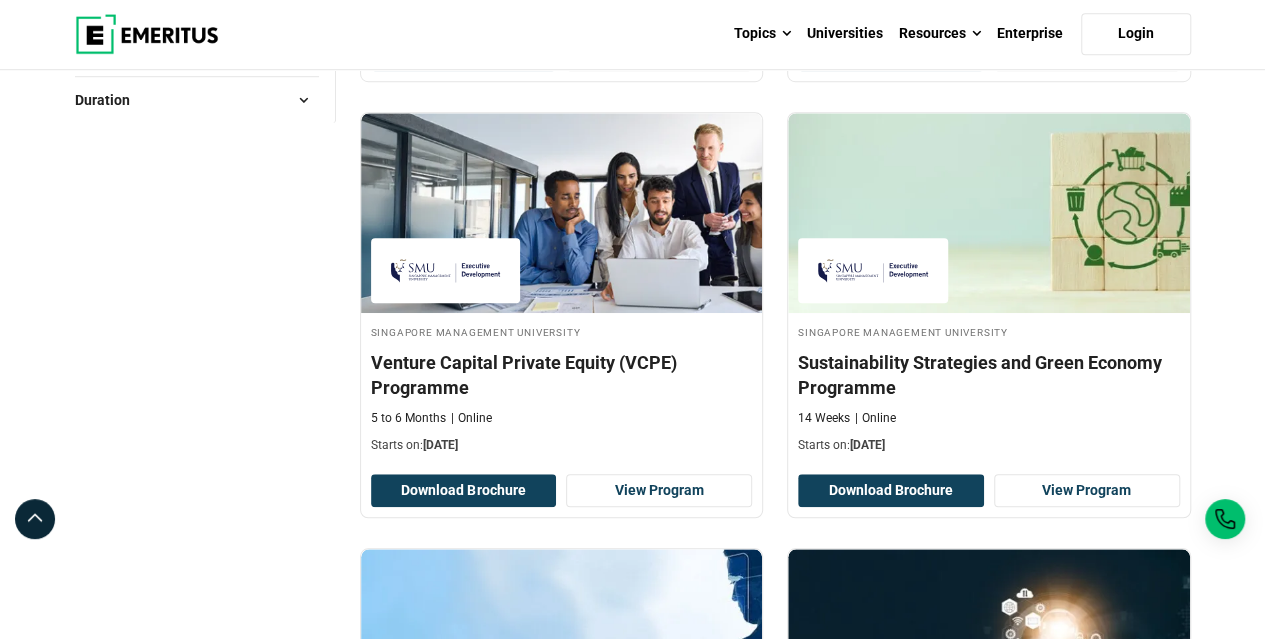 scroll, scrollTop: 0, scrollLeft: 0, axis: both 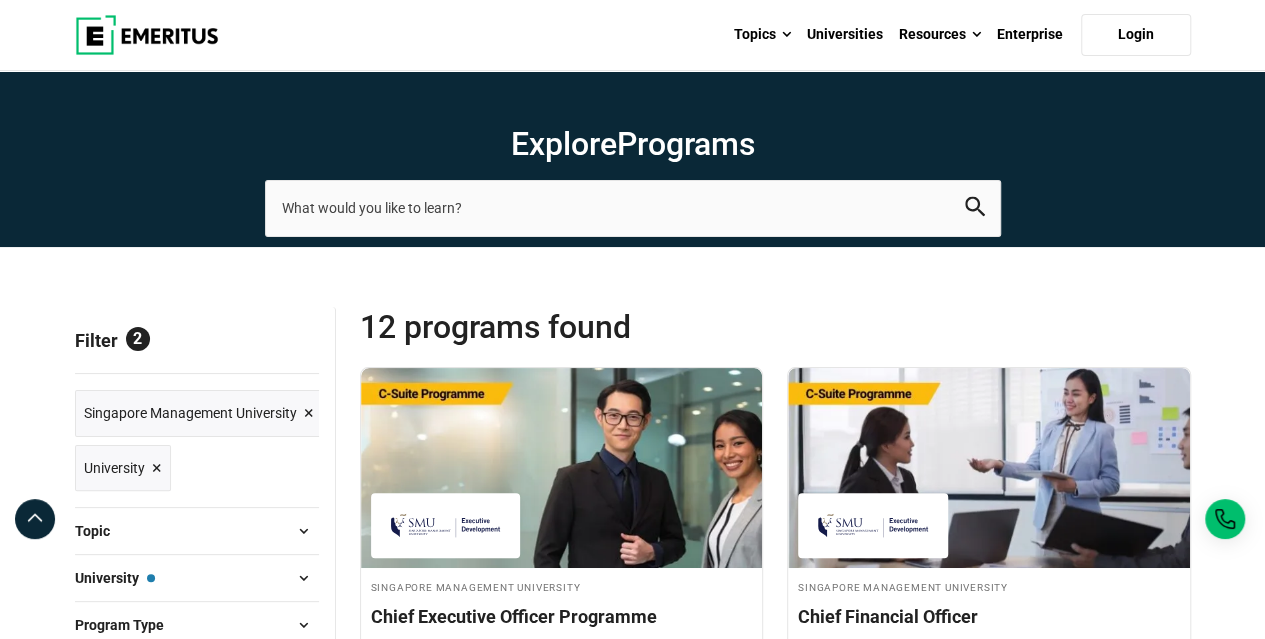 click on "×" at bounding box center (157, 468) 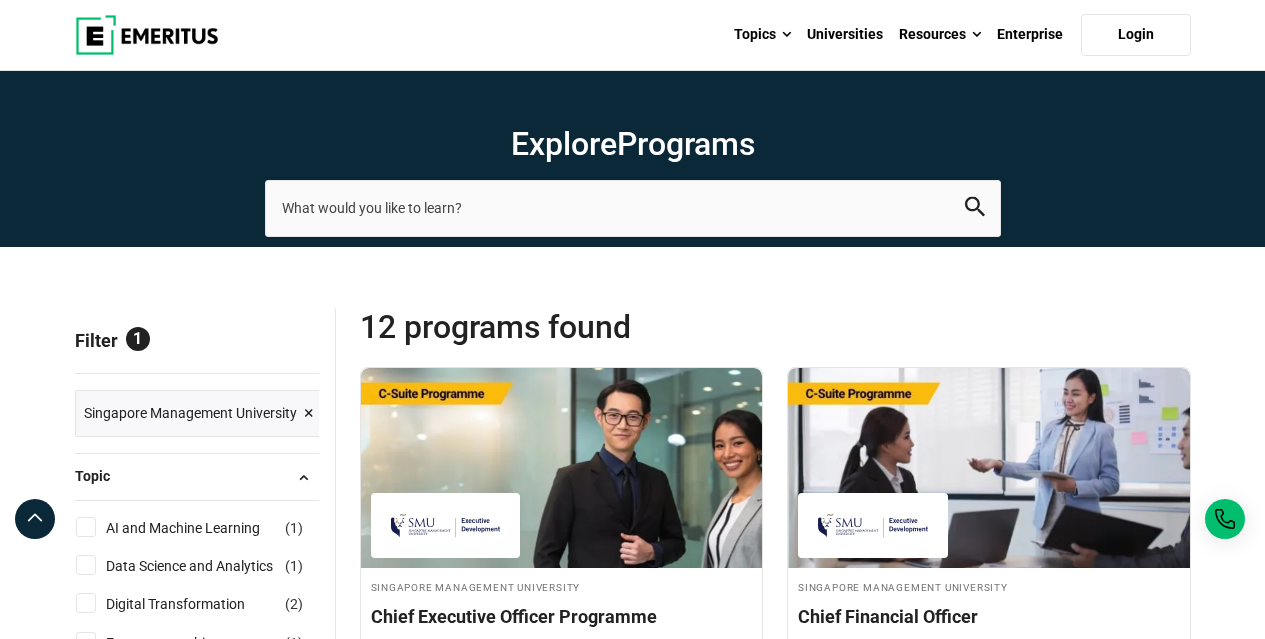 scroll, scrollTop: 0, scrollLeft: 0, axis: both 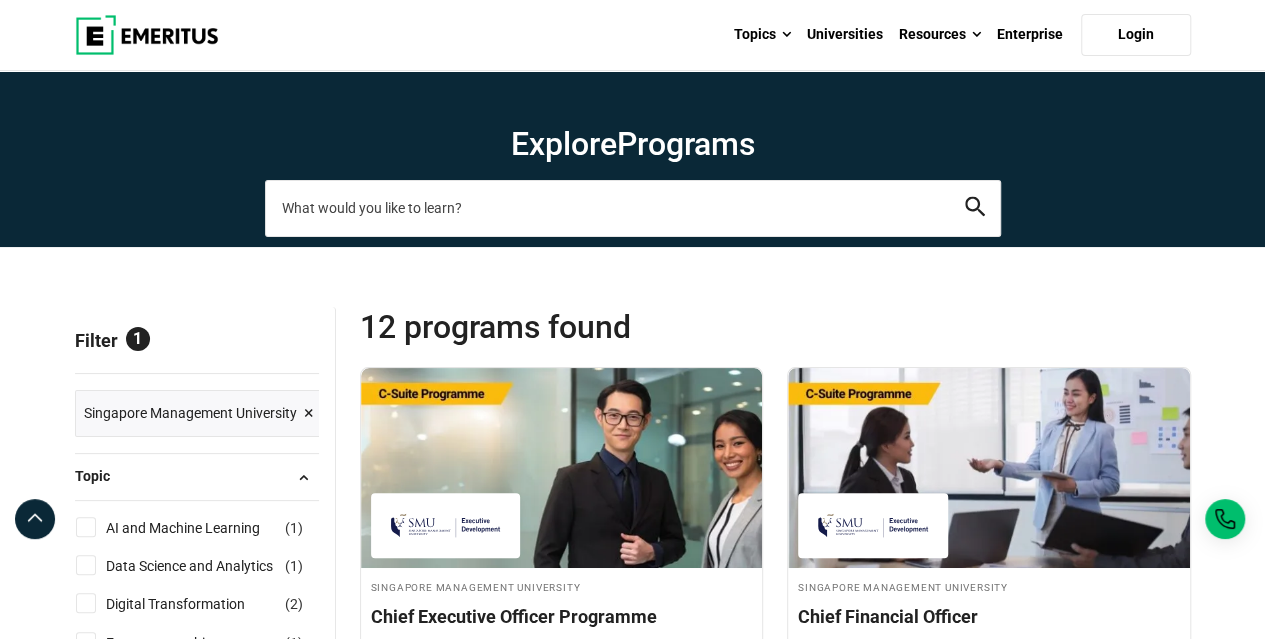 click at bounding box center [633, 208] 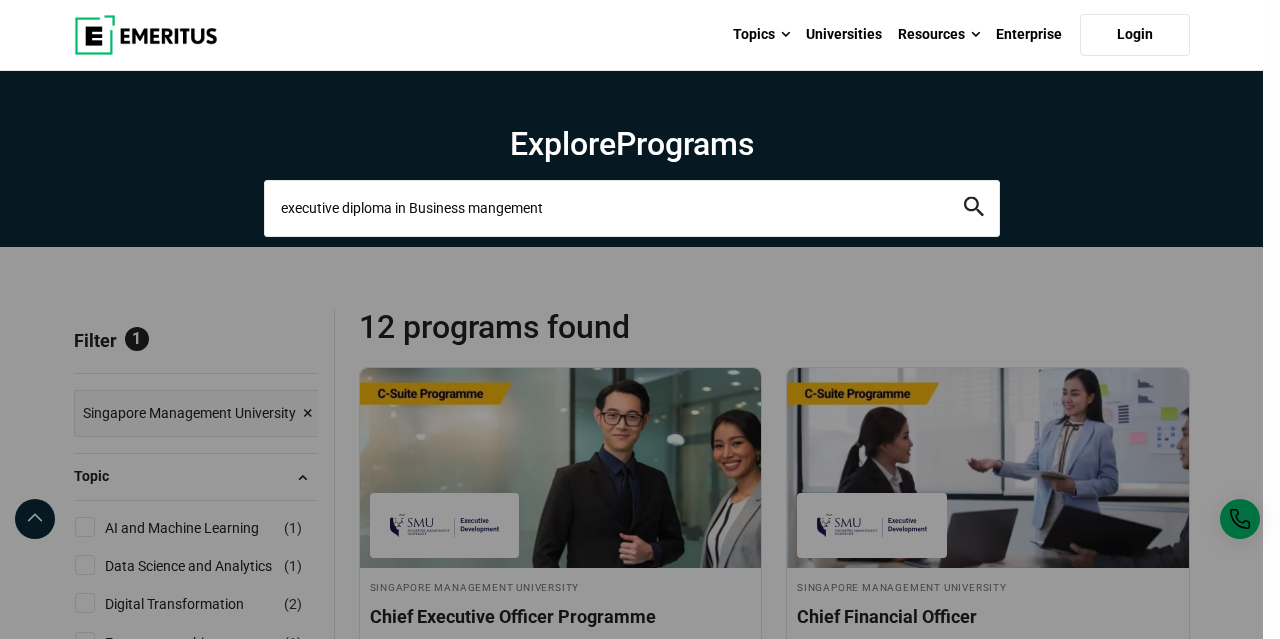 type on "executive diploma in Business mangement" 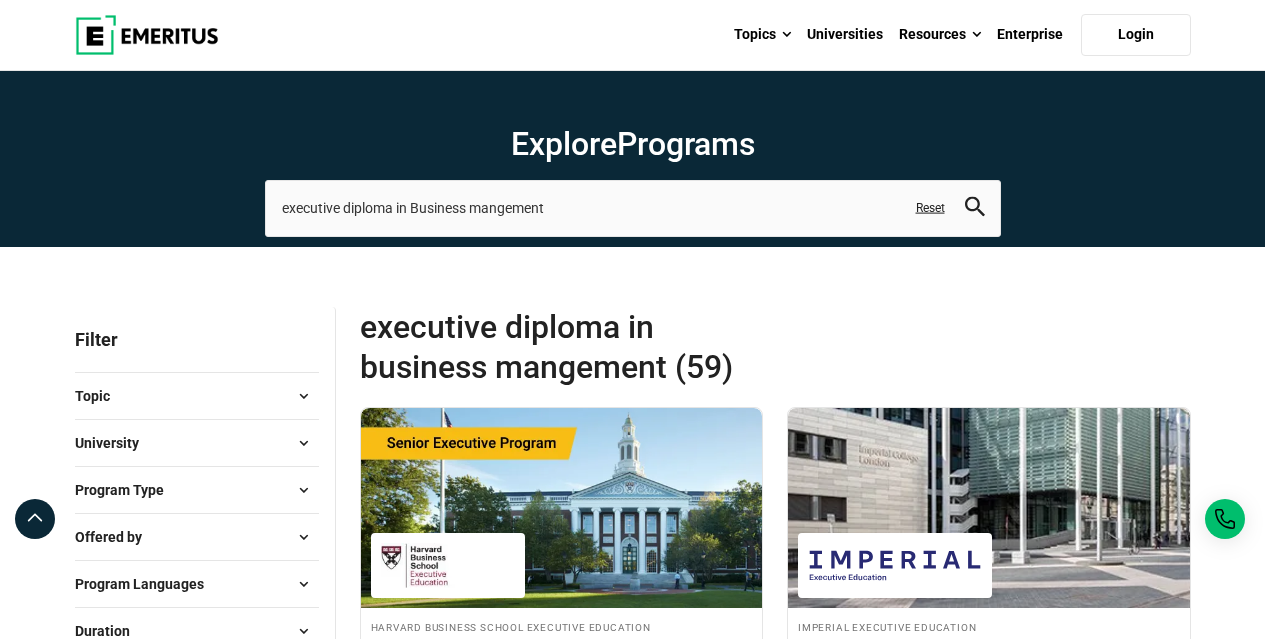 scroll, scrollTop: 0, scrollLeft: 0, axis: both 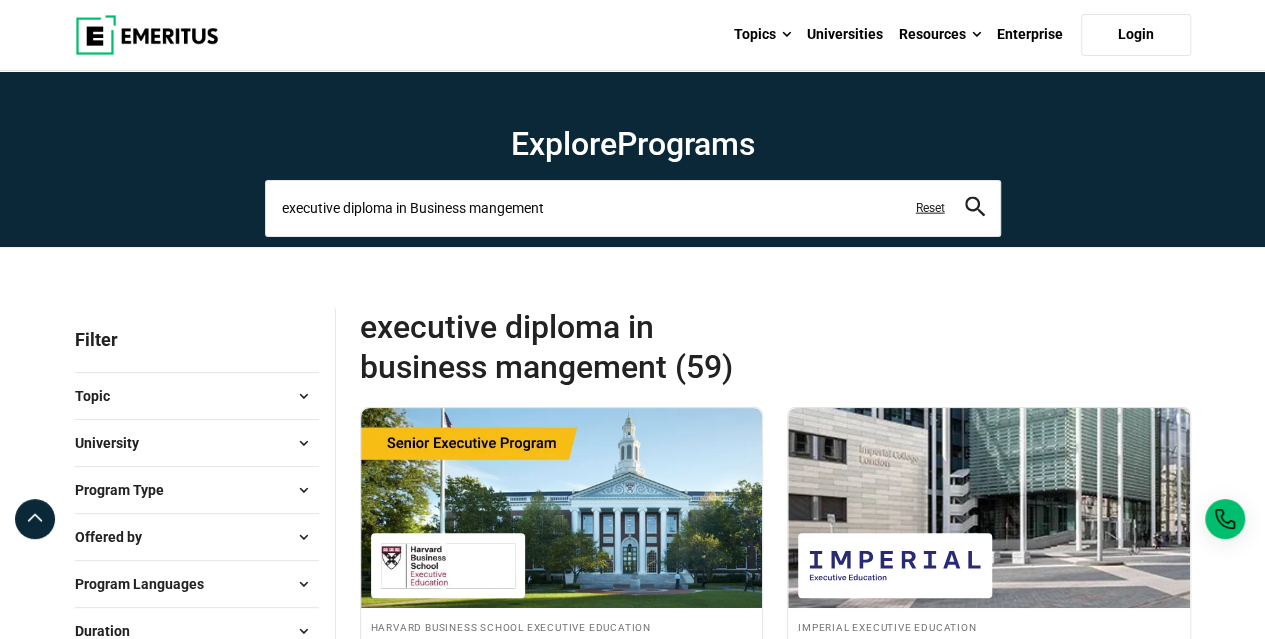 drag, startPoint x: 572, startPoint y: 201, endPoint x: 67, endPoint y: 141, distance: 508.55188 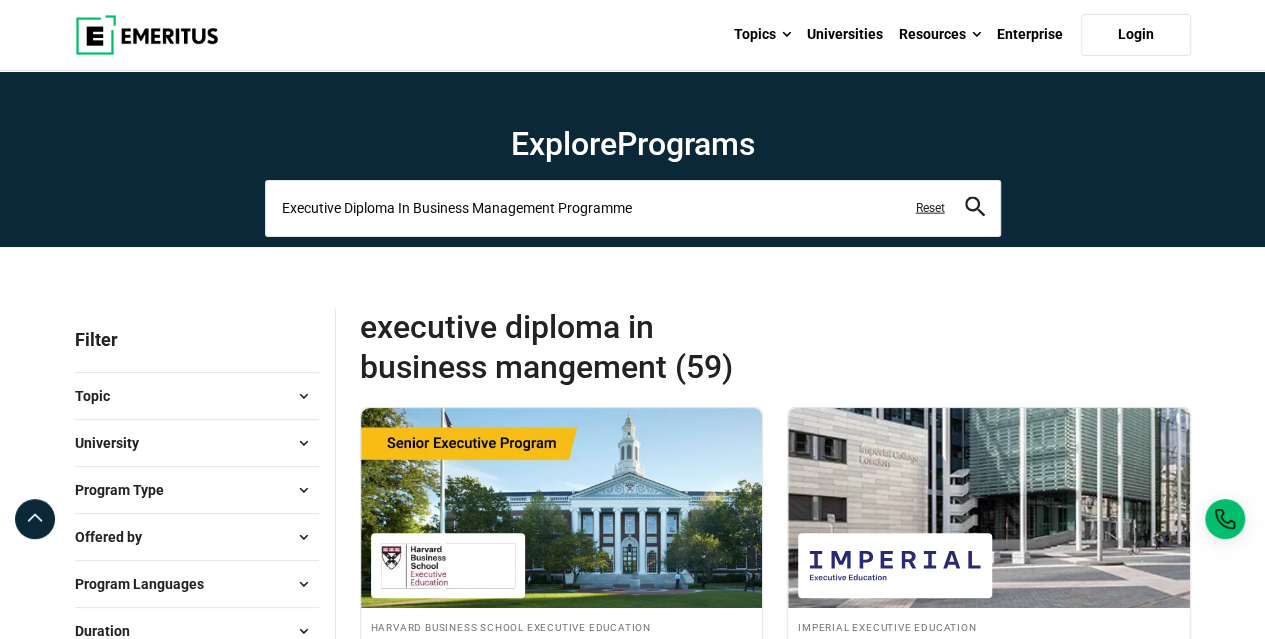 type on "Executive Diploma In Business Management Programme" 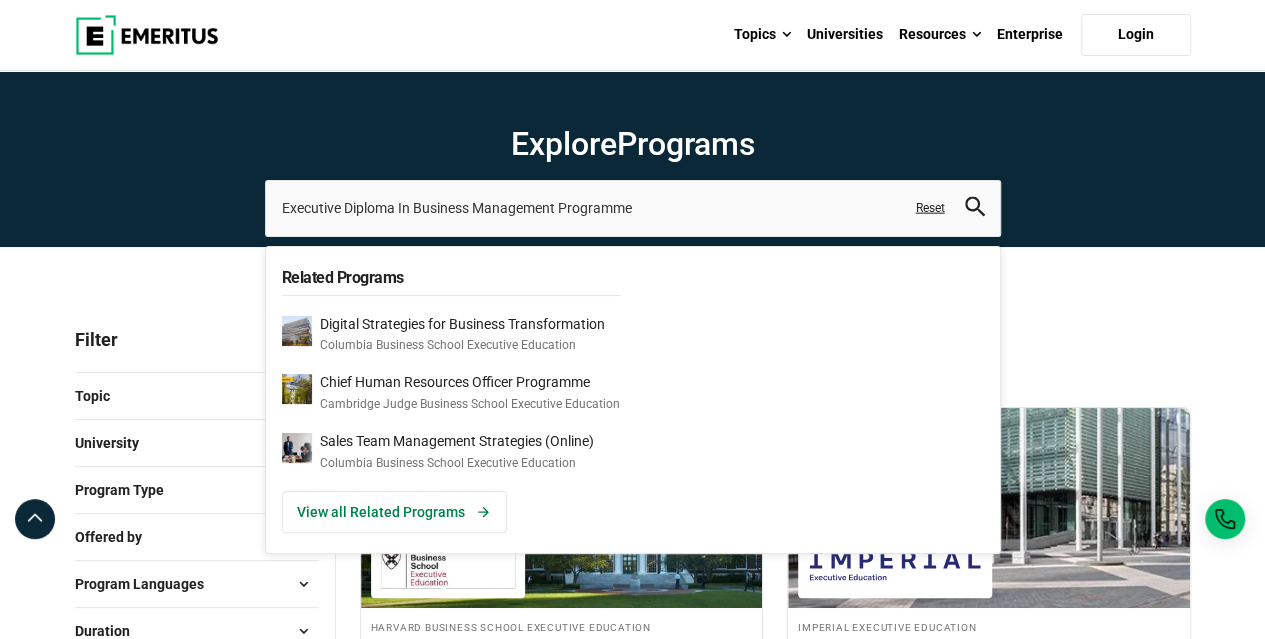 click 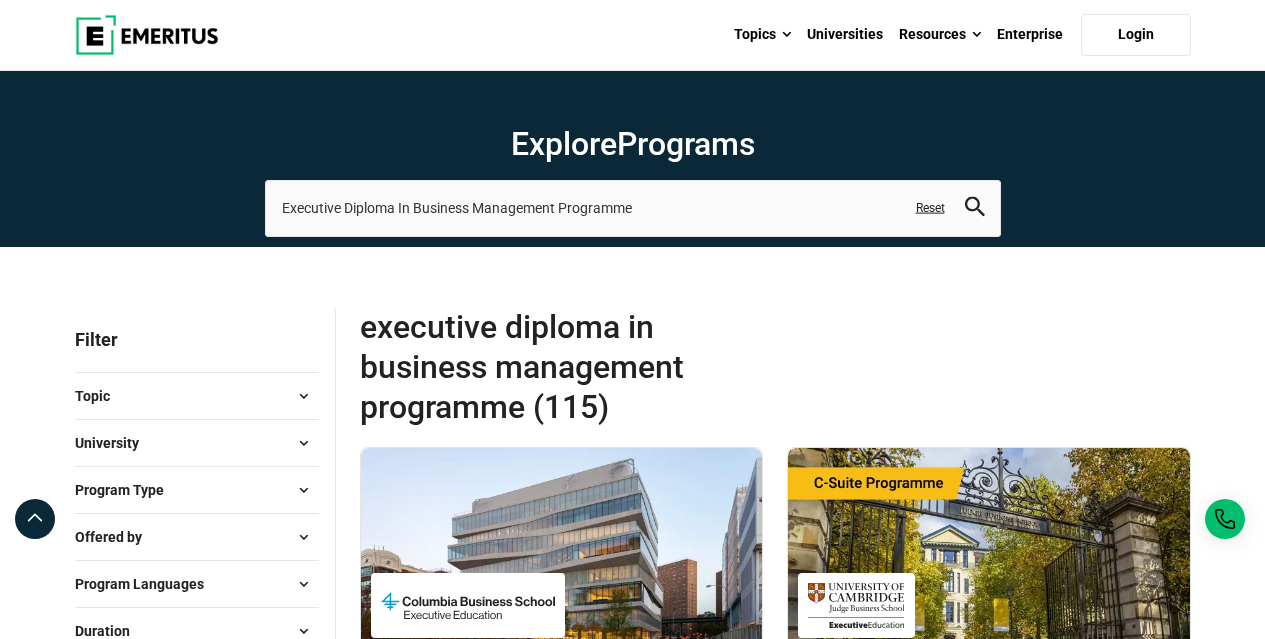 scroll, scrollTop: 0, scrollLeft: 0, axis: both 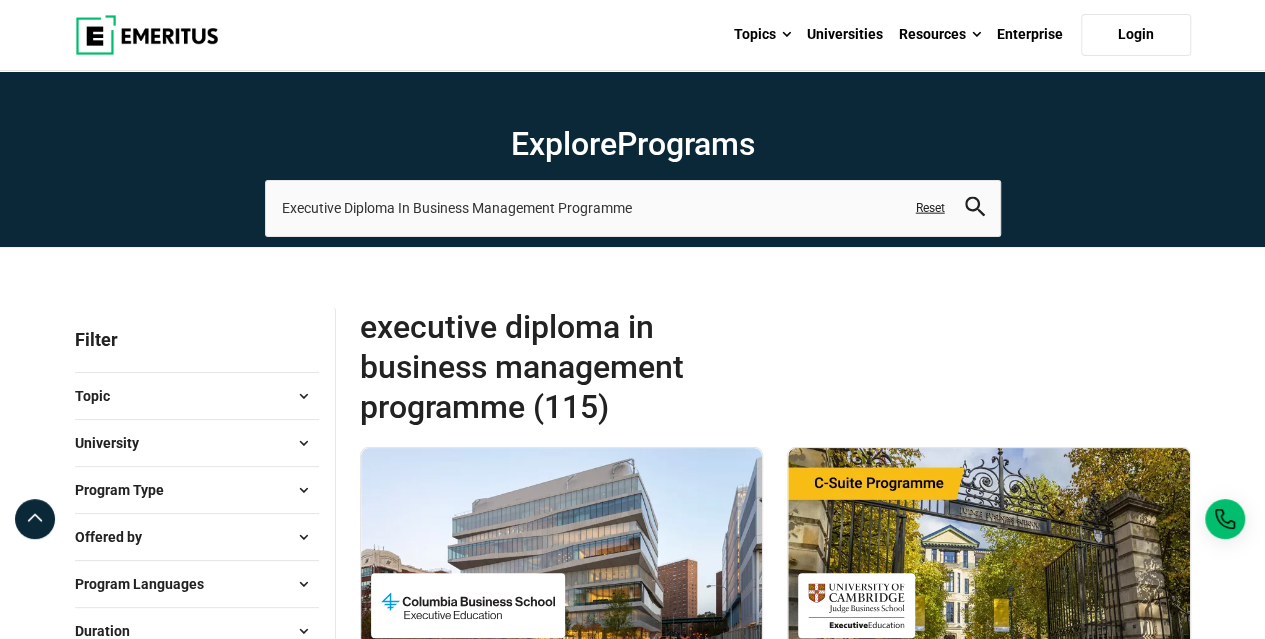 click at bounding box center [304, 443] 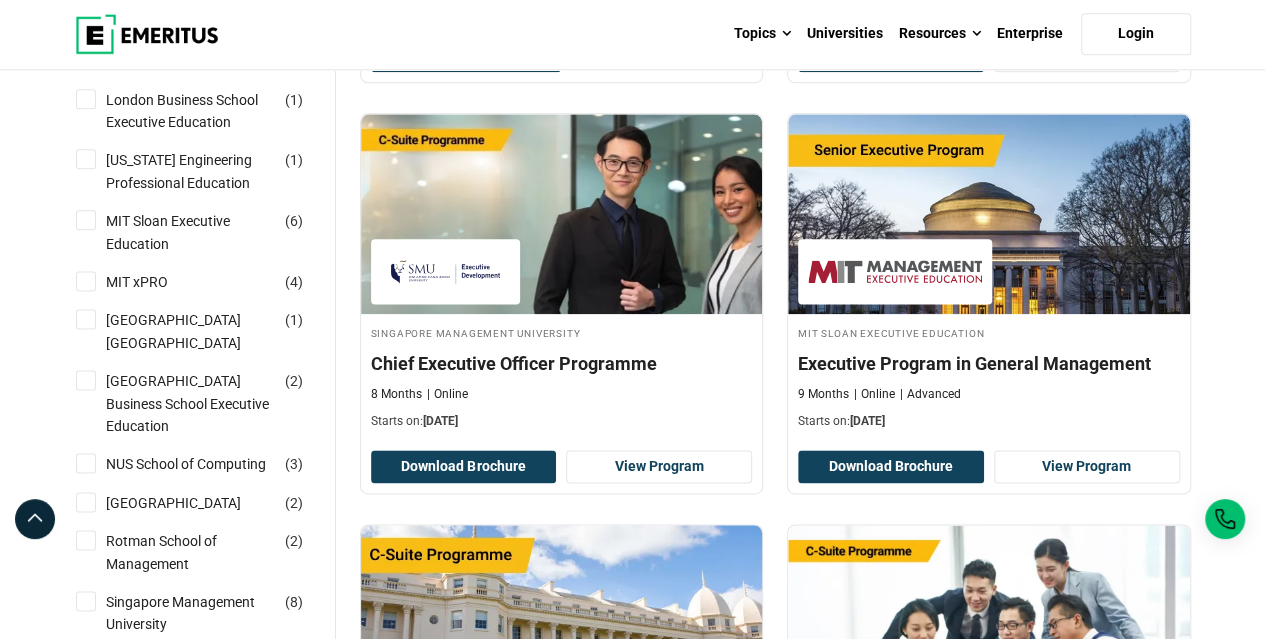 scroll, scrollTop: 1333, scrollLeft: 0, axis: vertical 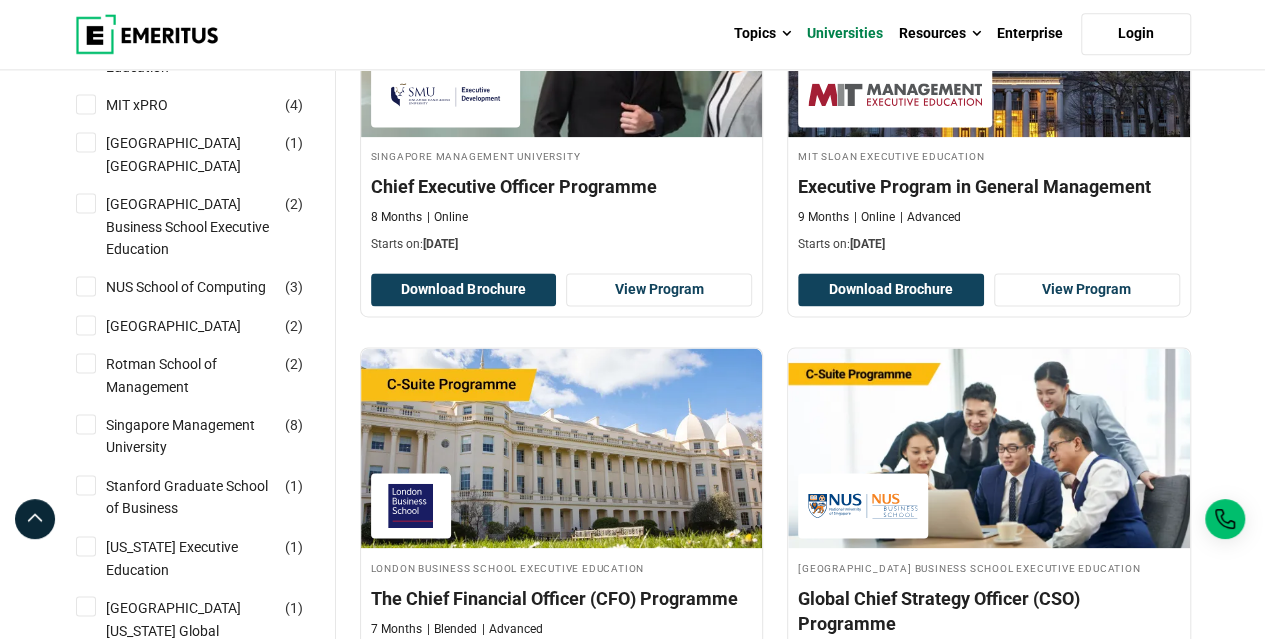 type 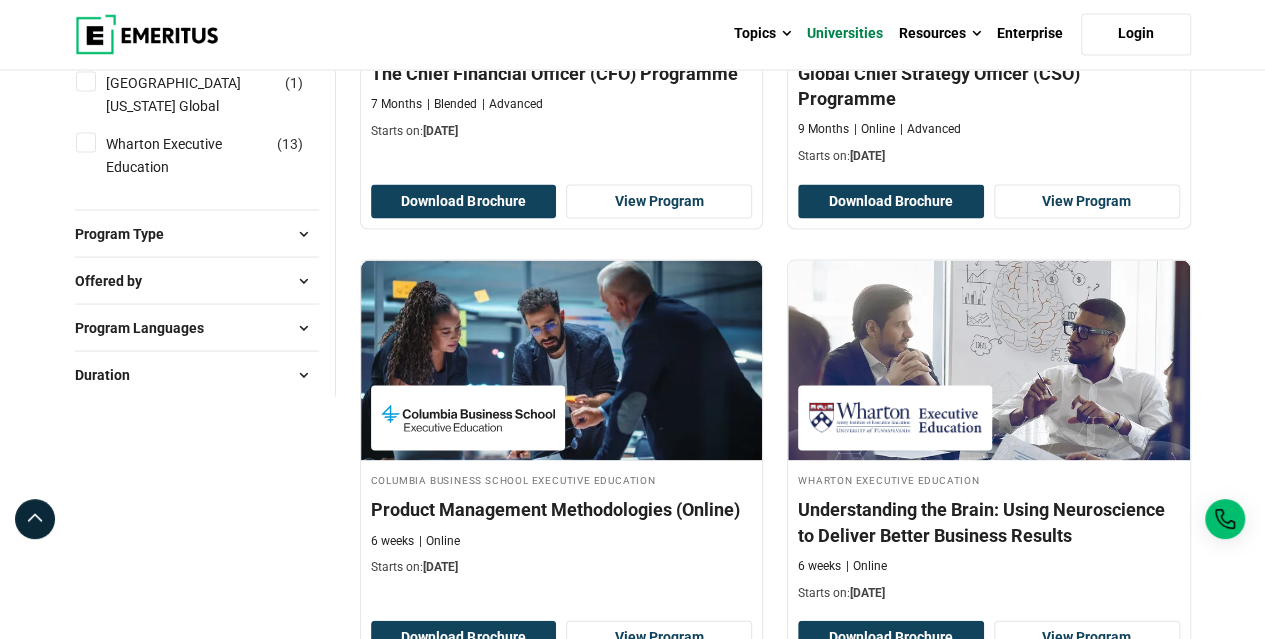 scroll, scrollTop: 1892, scrollLeft: 0, axis: vertical 